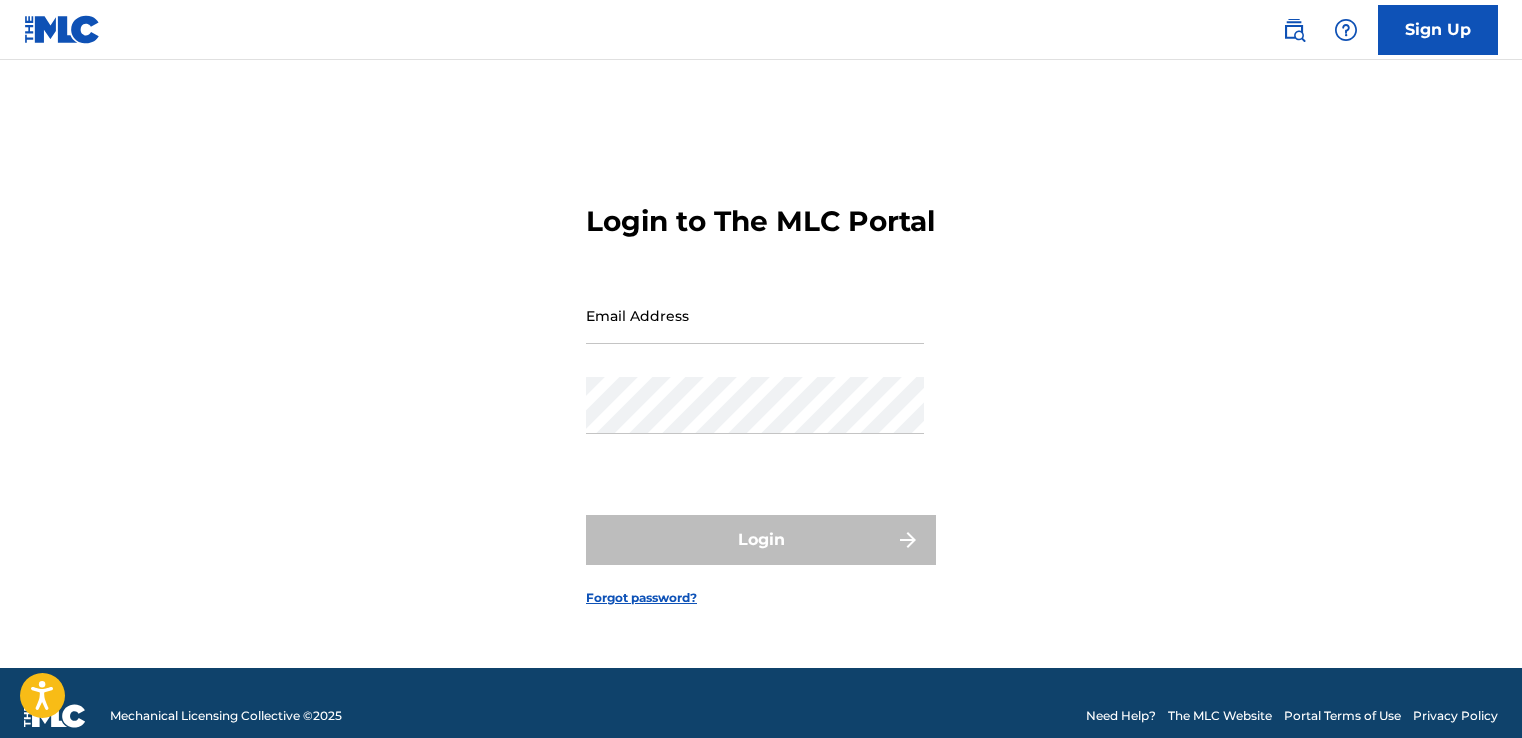 scroll, scrollTop: 0, scrollLeft: 0, axis: both 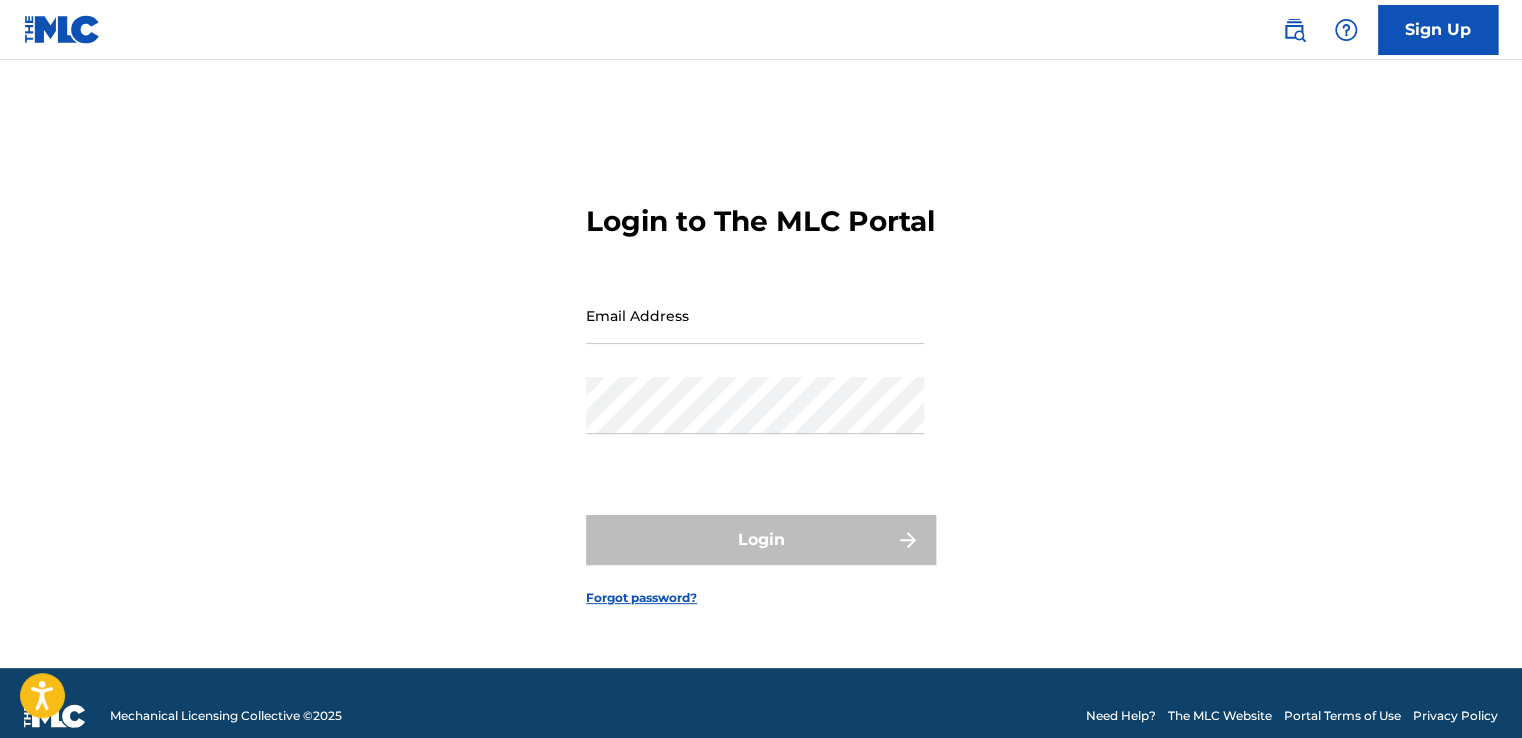 click on "Email Address" at bounding box center (755, 315) 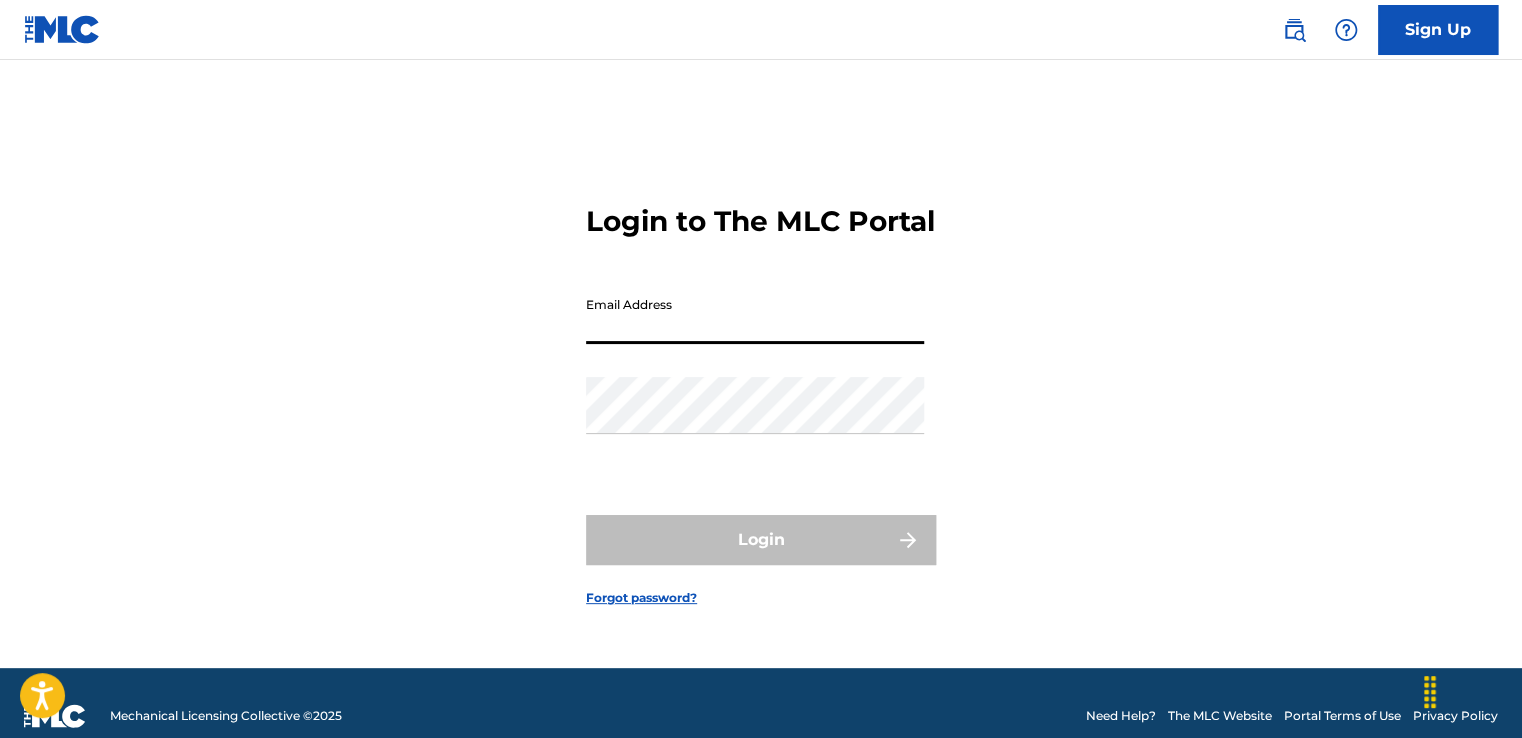 type on "[EMAIL]" 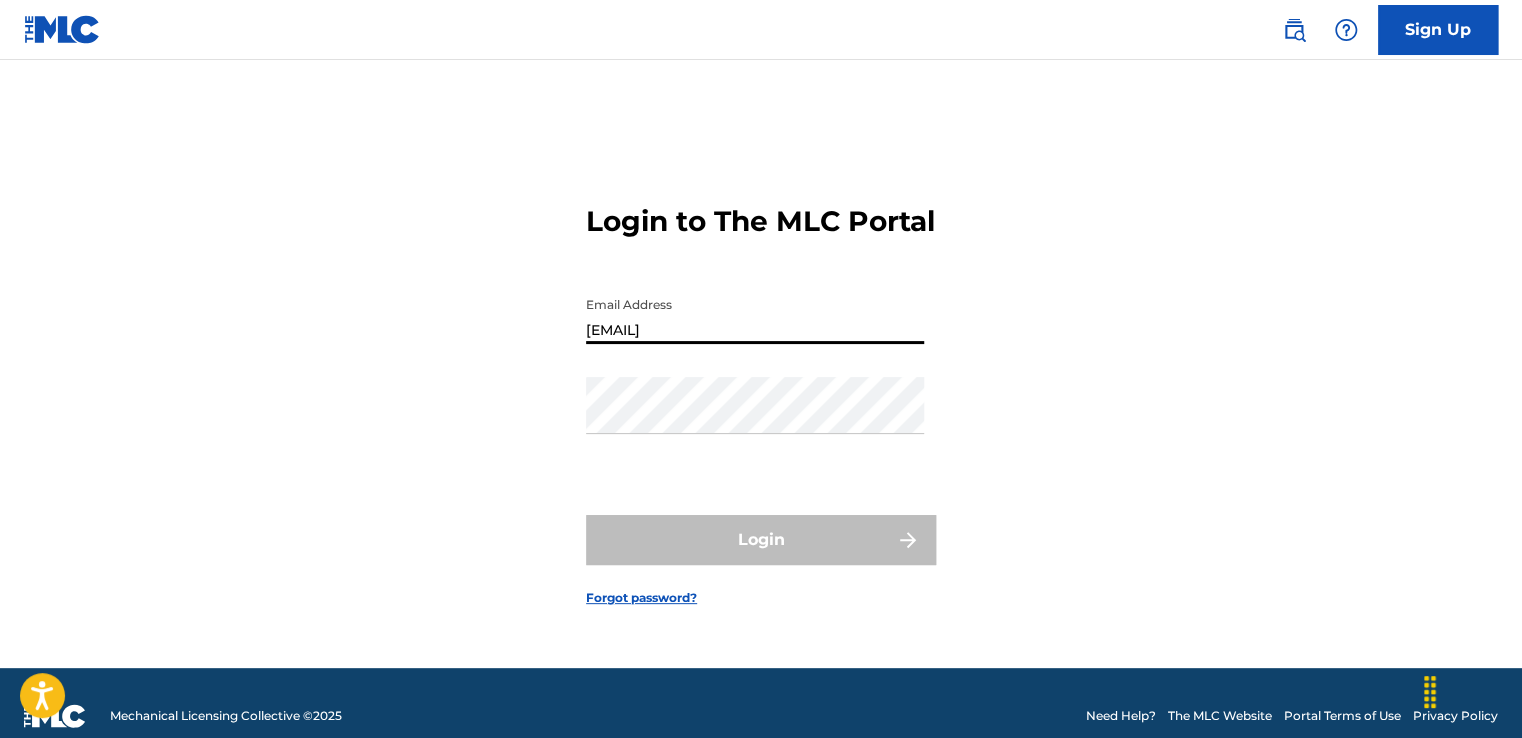 click on "[EMAIL]" at bounding box center [755, 315] 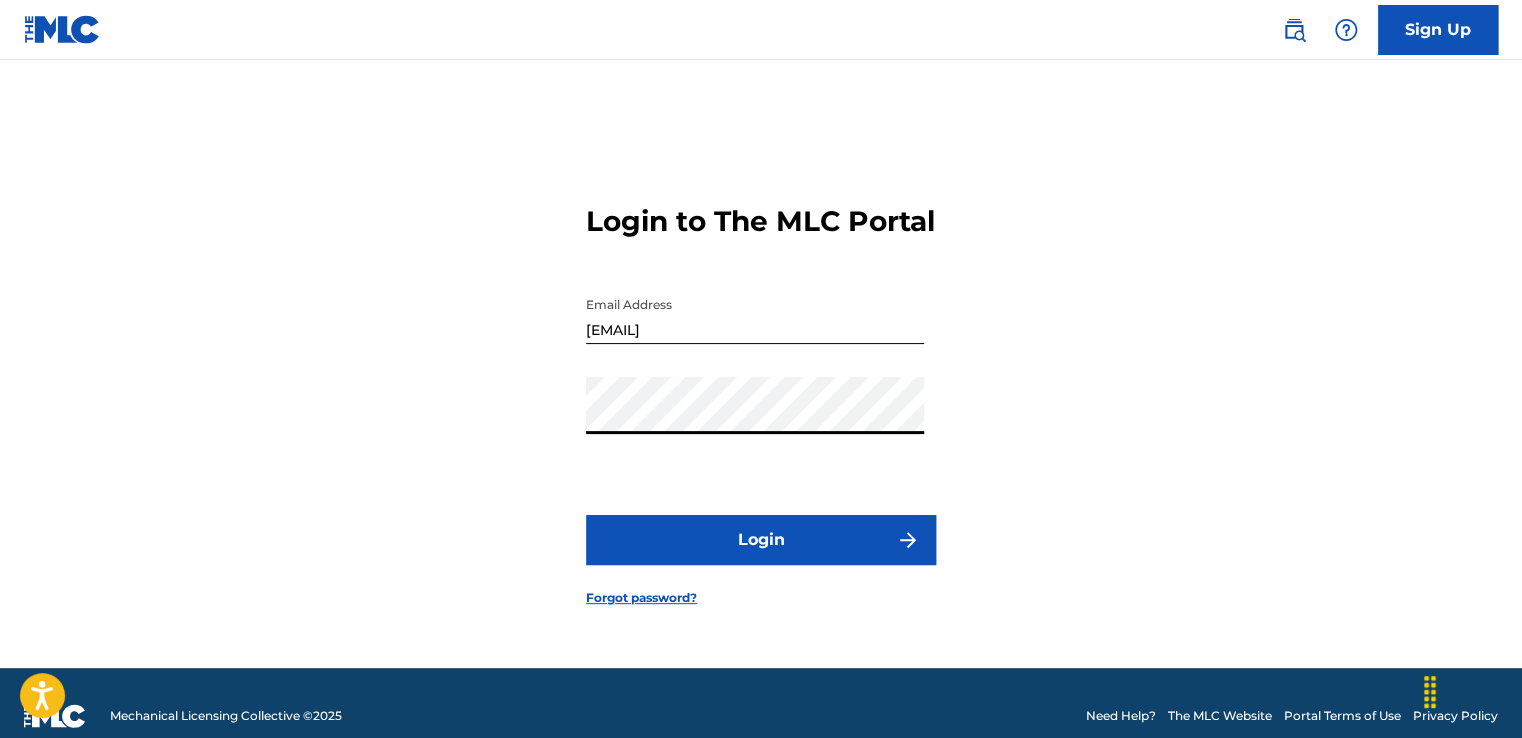 click on "Login" at bounding box center [761, 540] 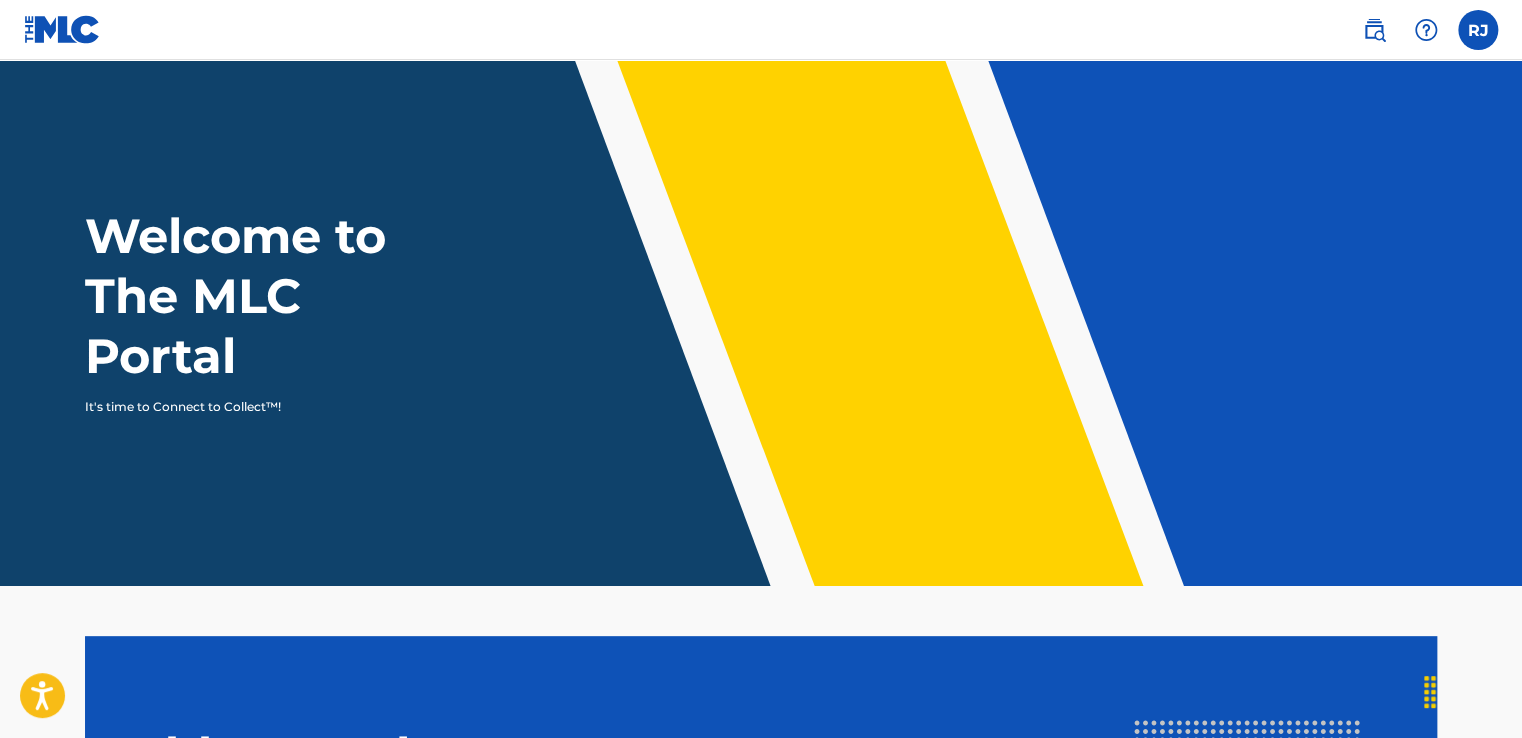 scroll, scrollTop: 0, scrollLeft: 0, axis: both 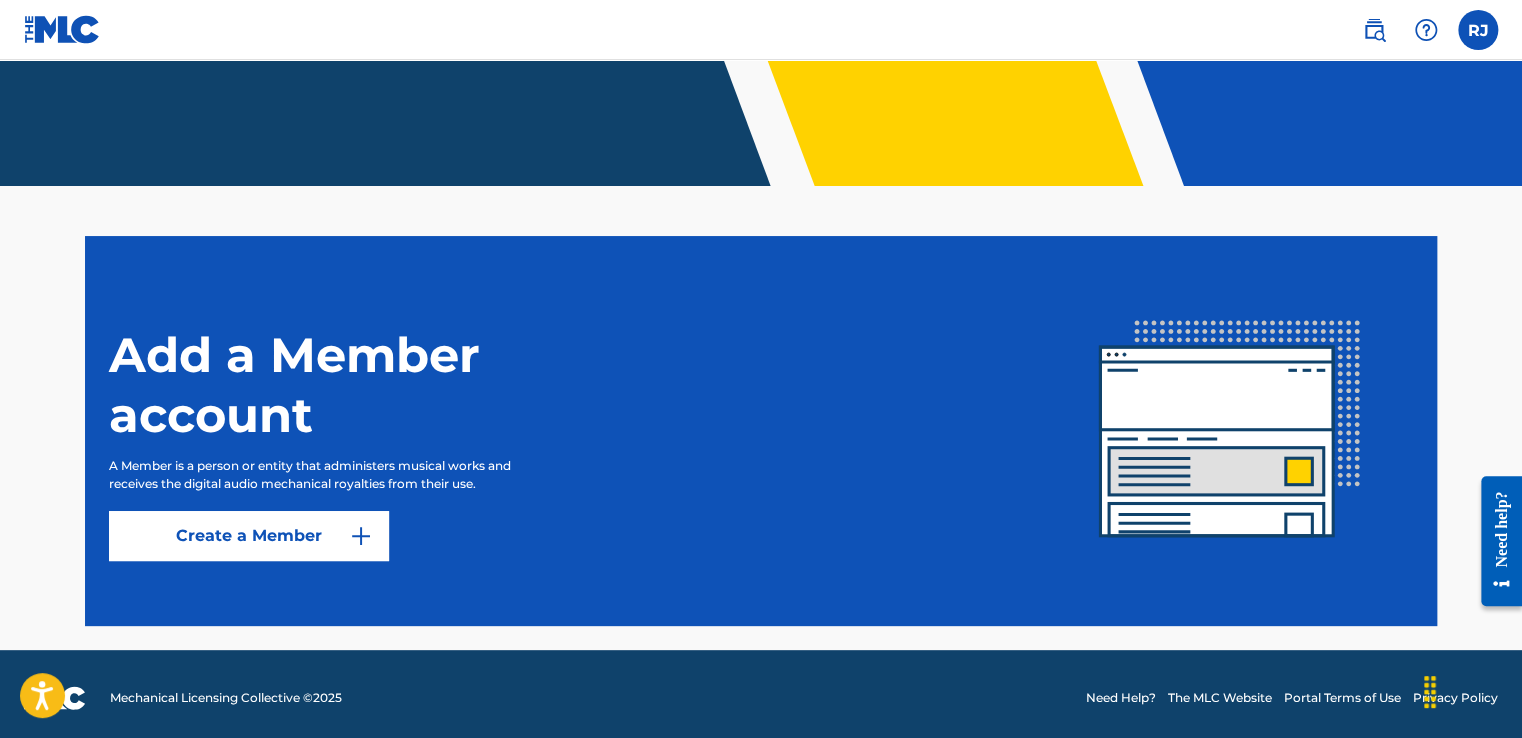 click at bounding box center [1478, 30] 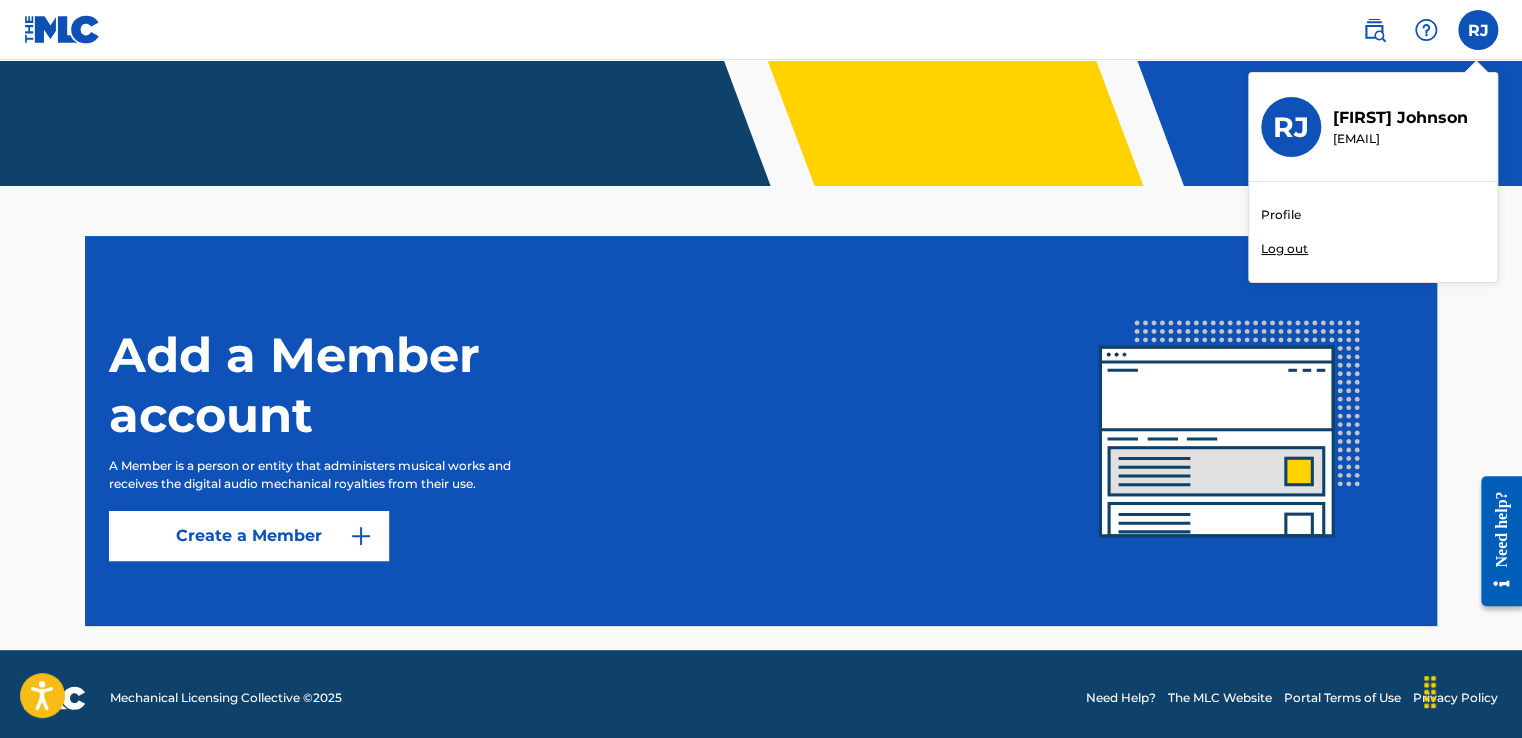 click on "Ricky   Johnson" at bounding box center [1400, 118] 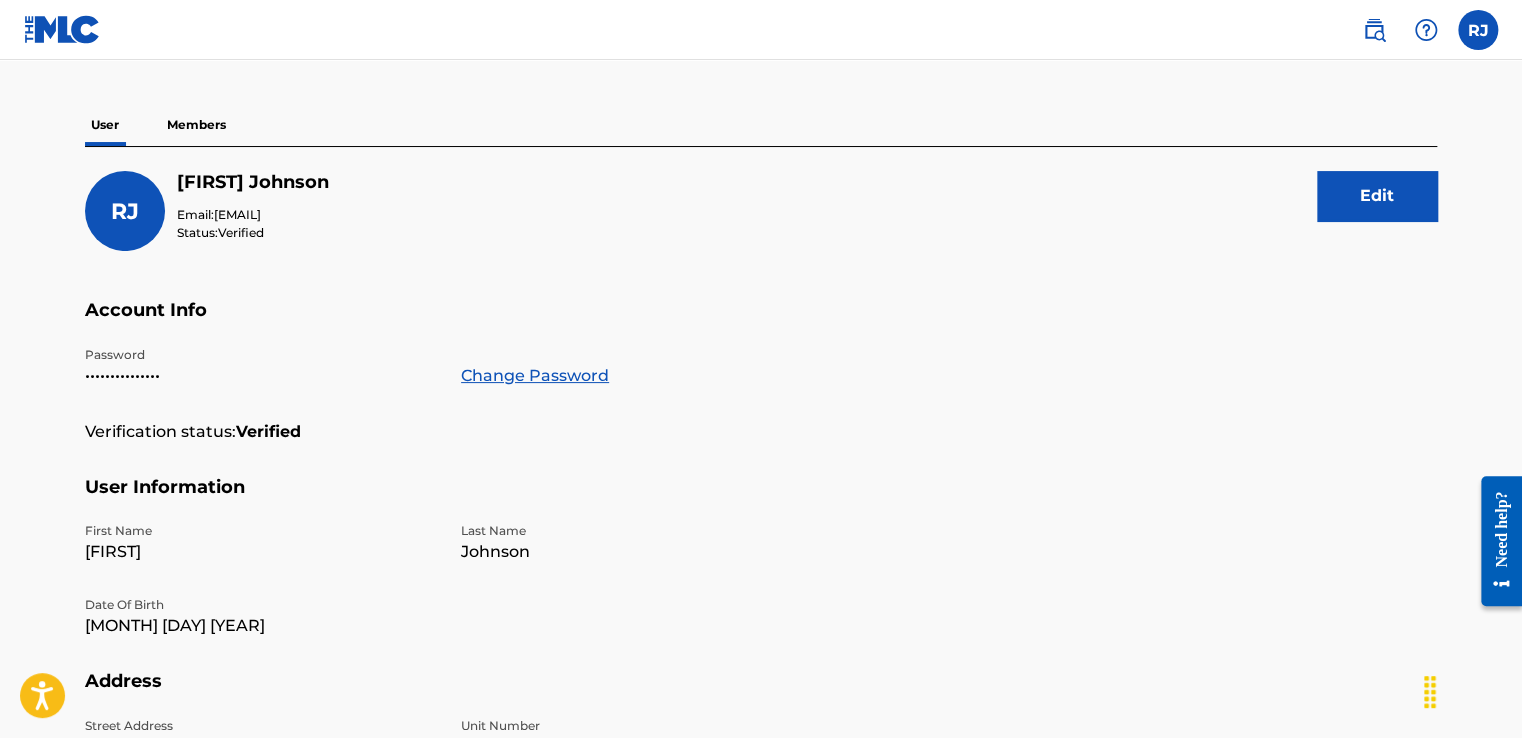 scroll, scrollTop: 140, scrollLeft: 0, axis: vertical 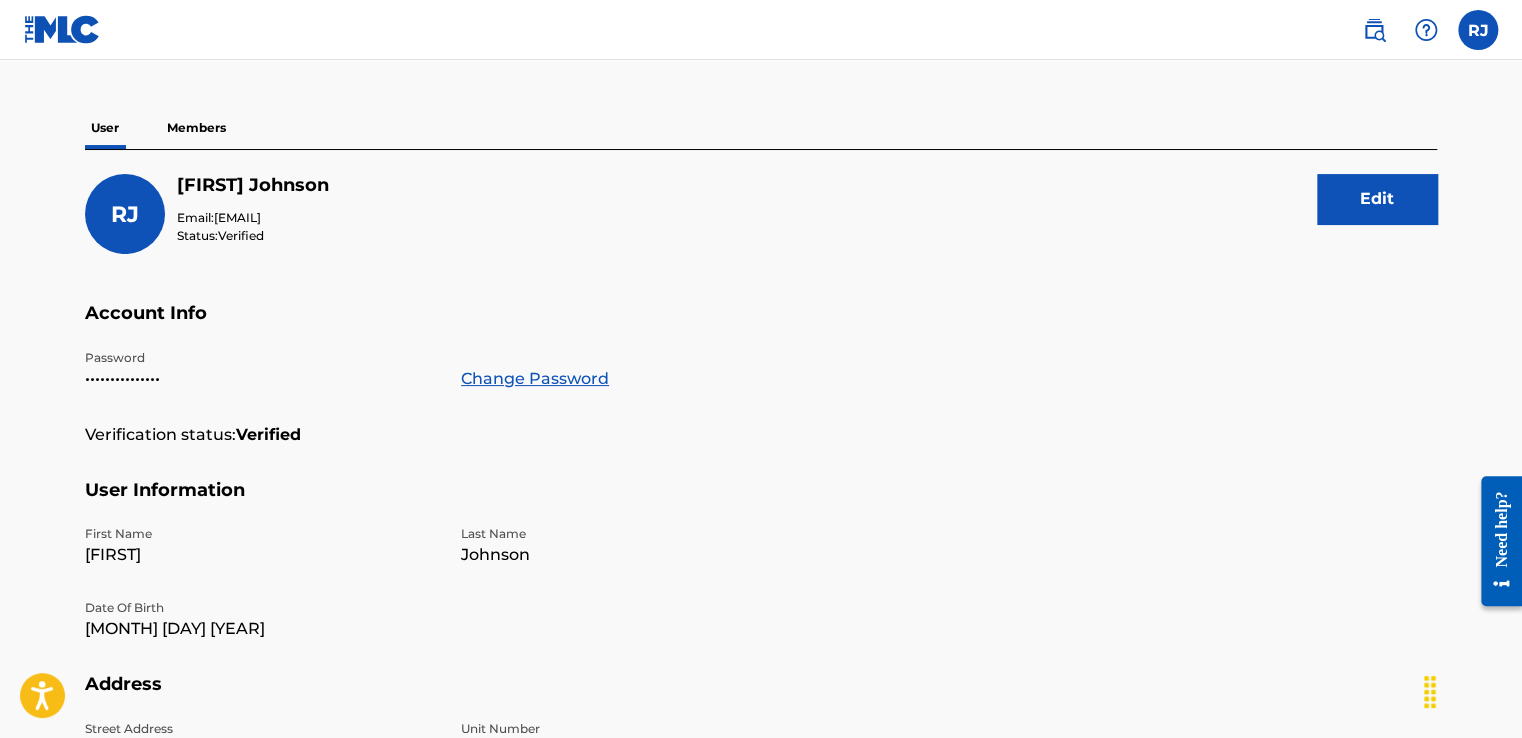 click at bounding box center (1374, 30) 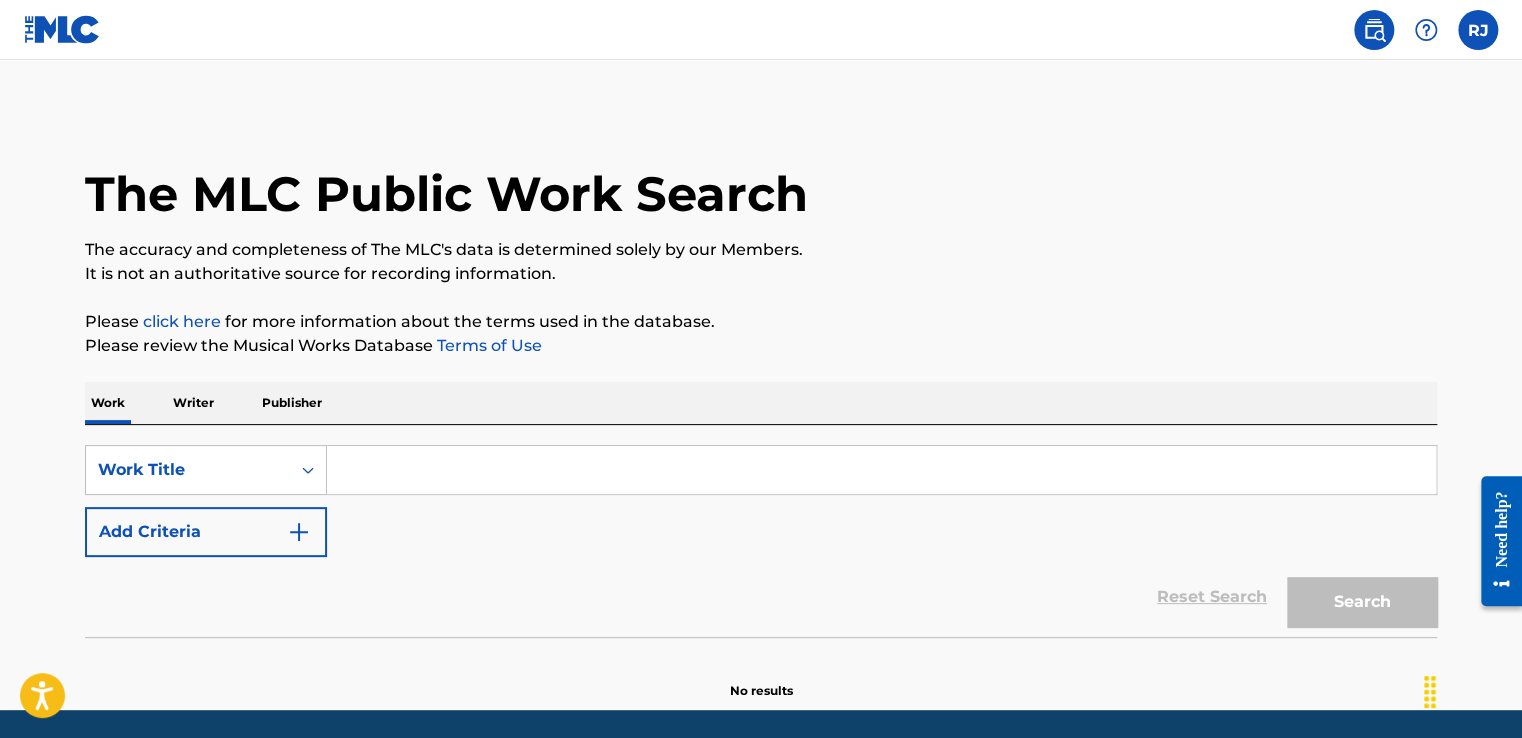 click on "Writer" at bounding box center [193, 403] 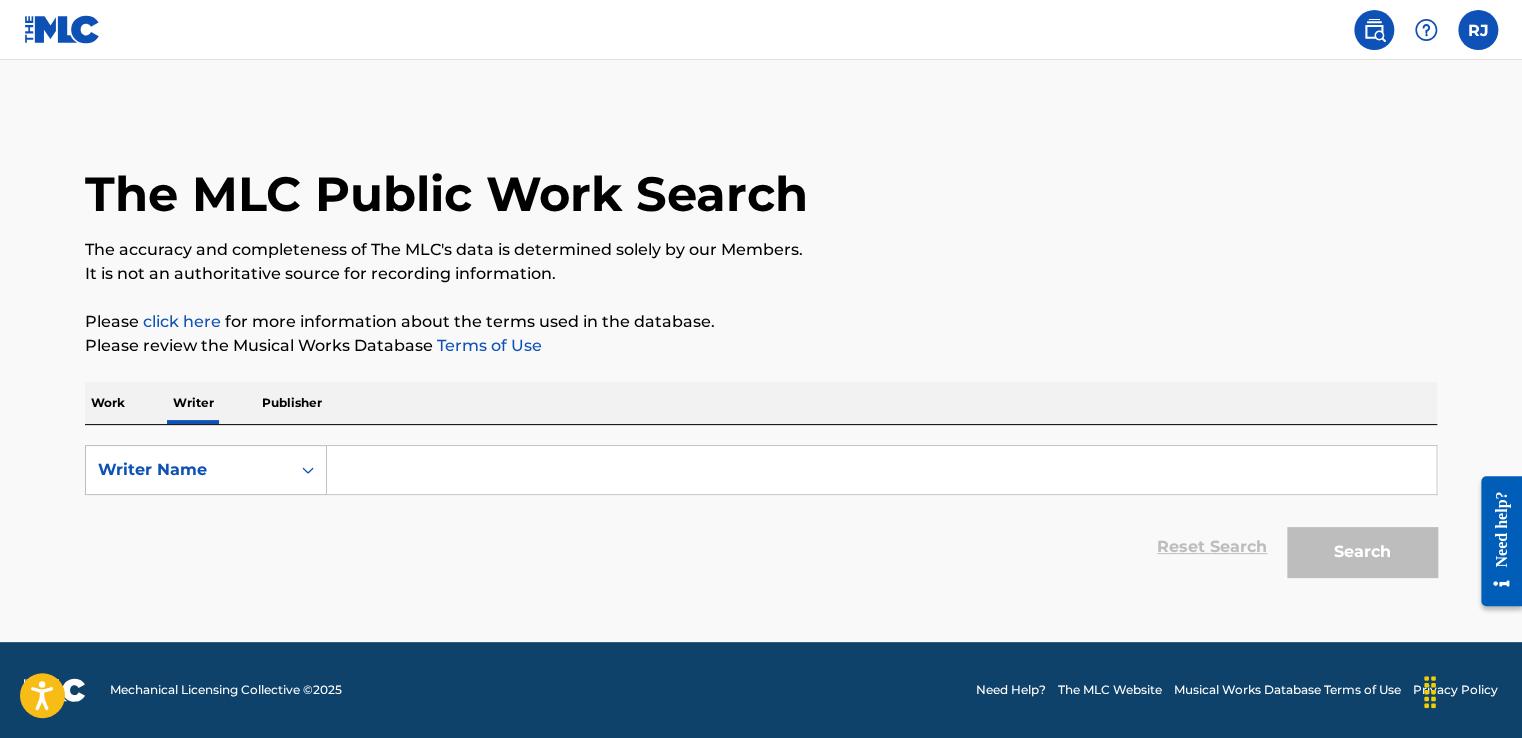 click on "Publisher" at bounding box center (292, 403) 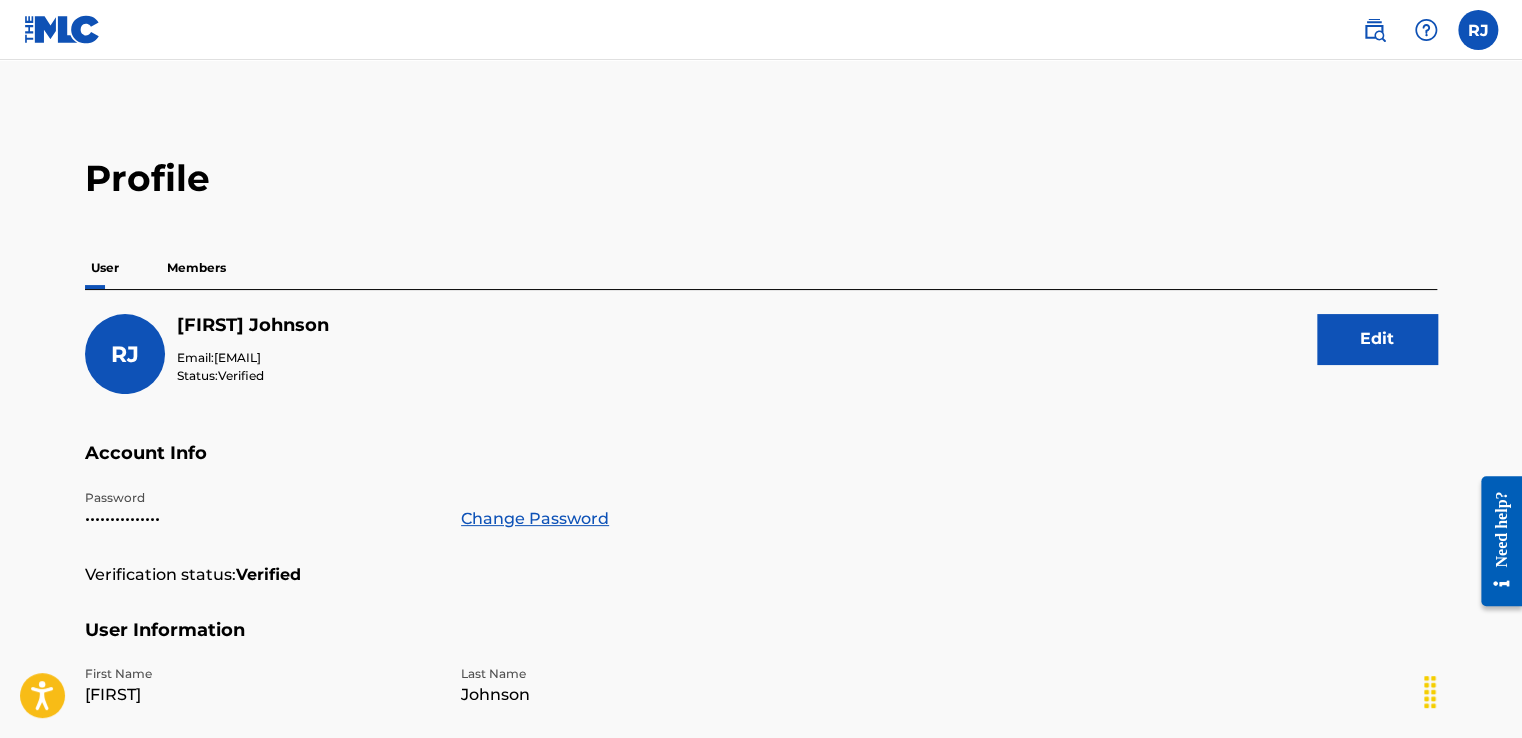 scroll, scrollTop: 140, scrollLeft: 0, axis: vertical 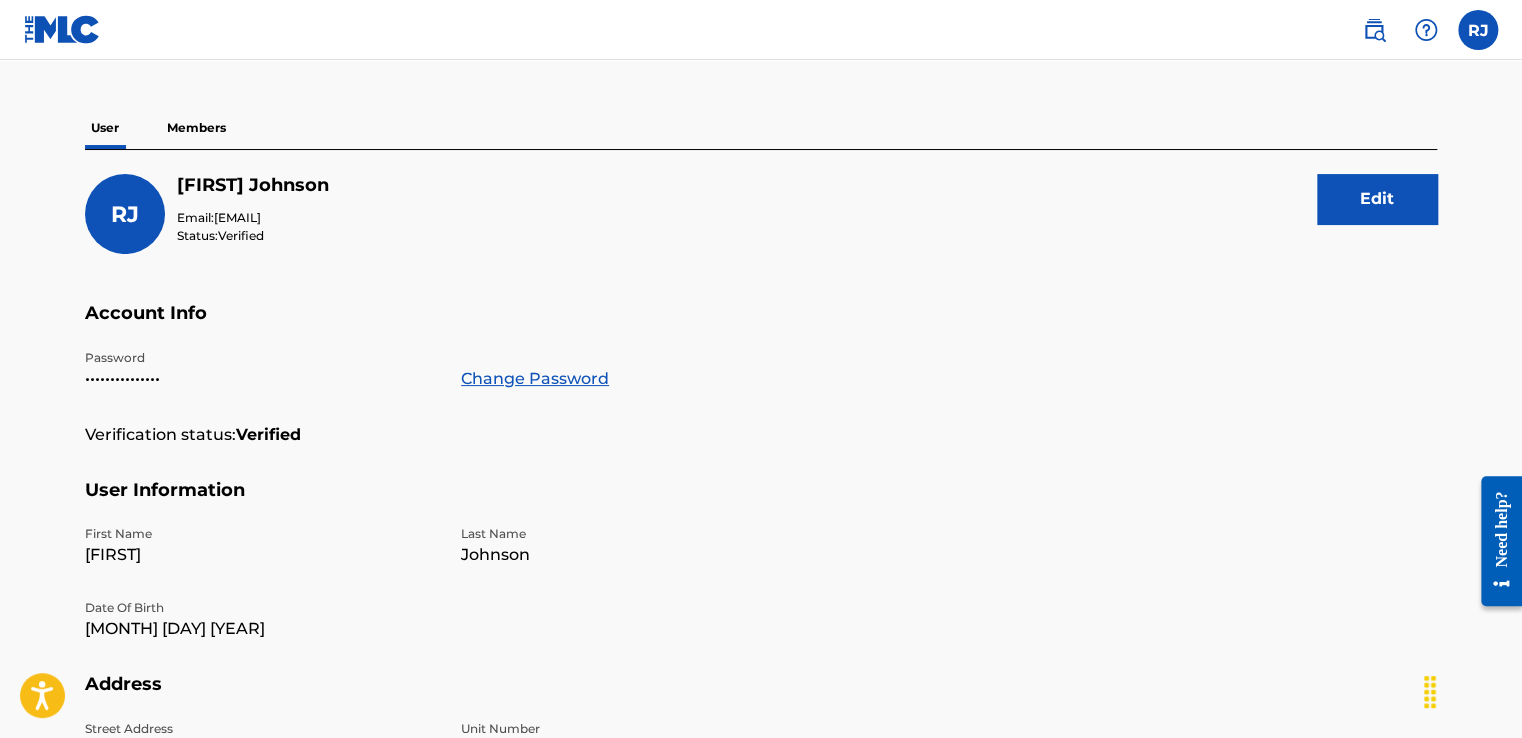 click on "RJ" at bounding box center [125, 214] 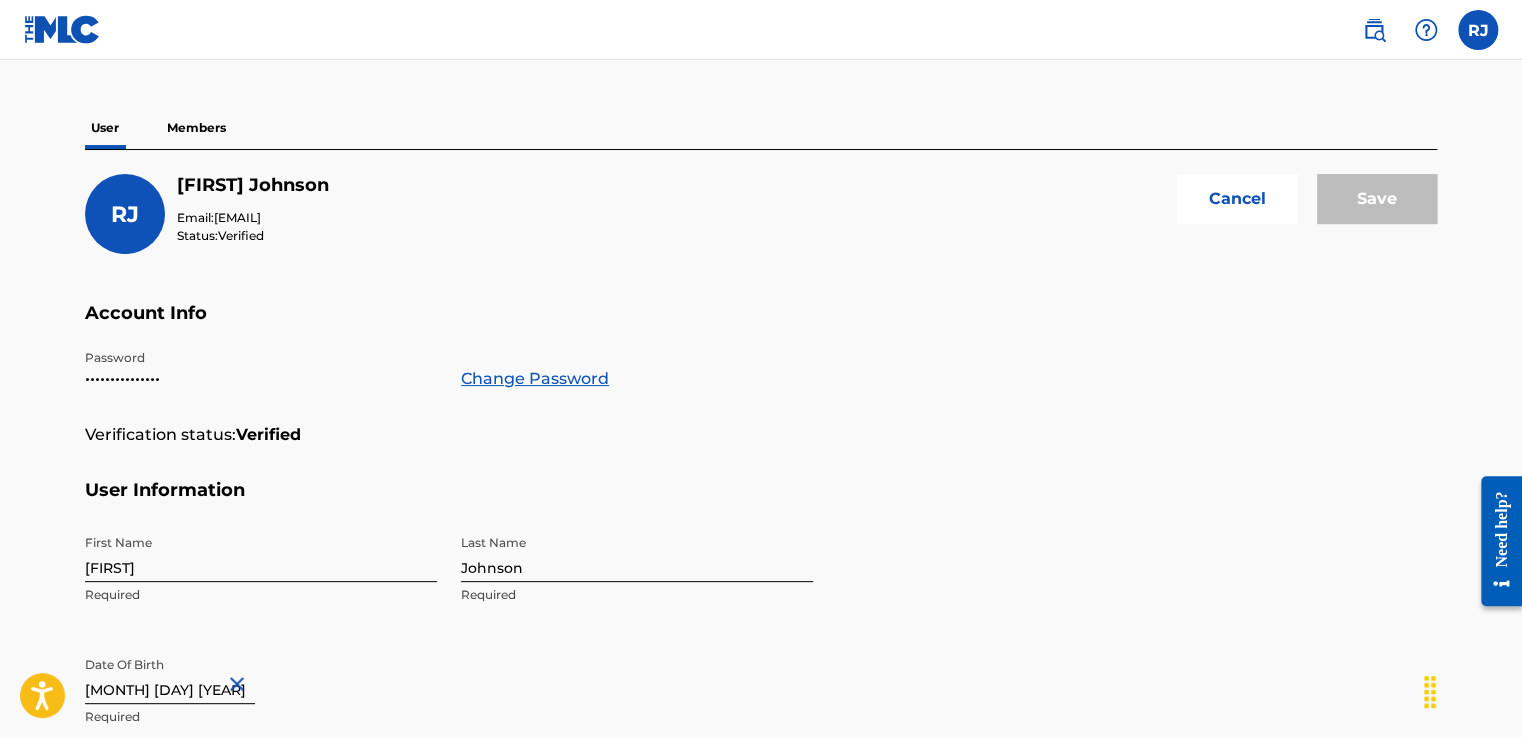 click on "RJ" at bounding box center [125, 214] 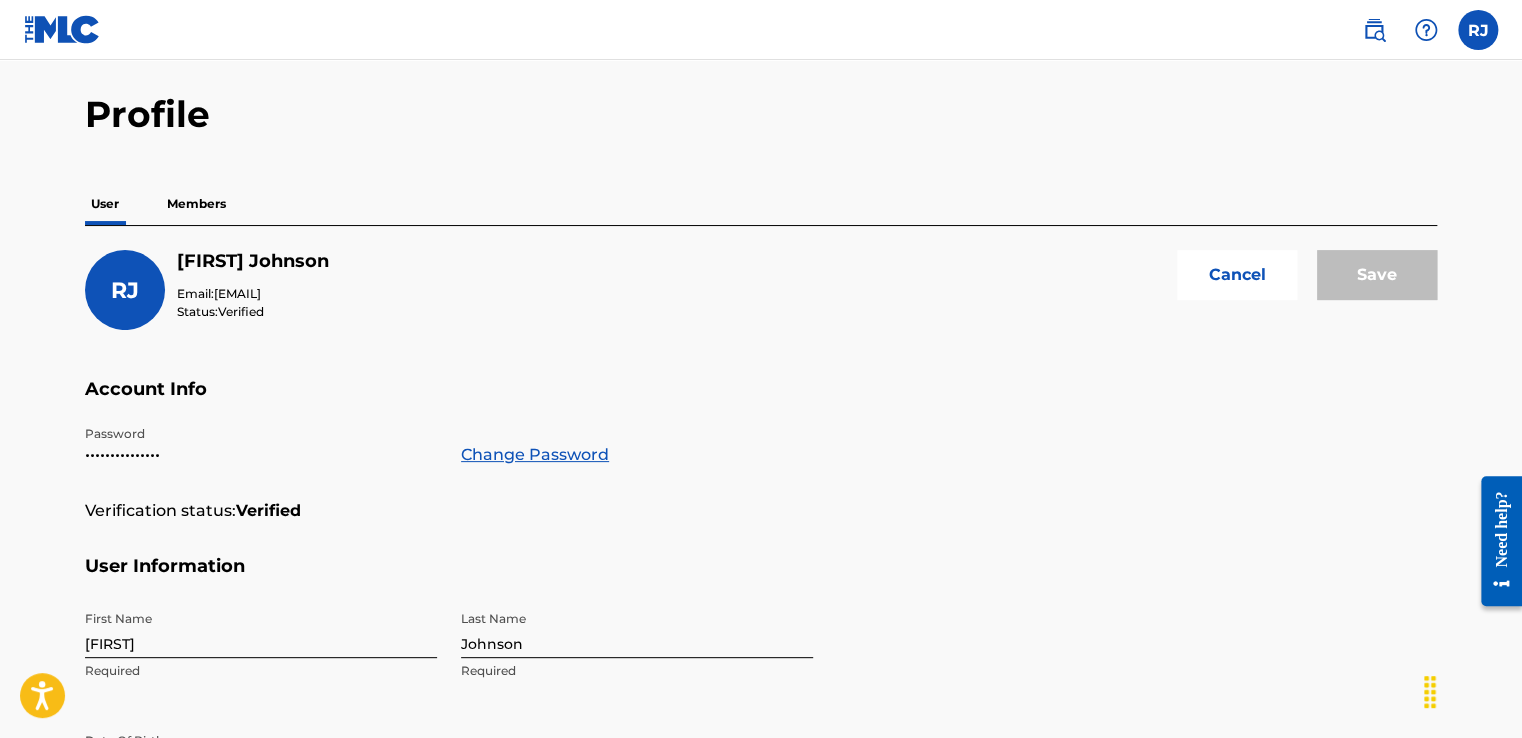 scroll, scrollTop: 64, scrollLeft: 0, axis: vertical 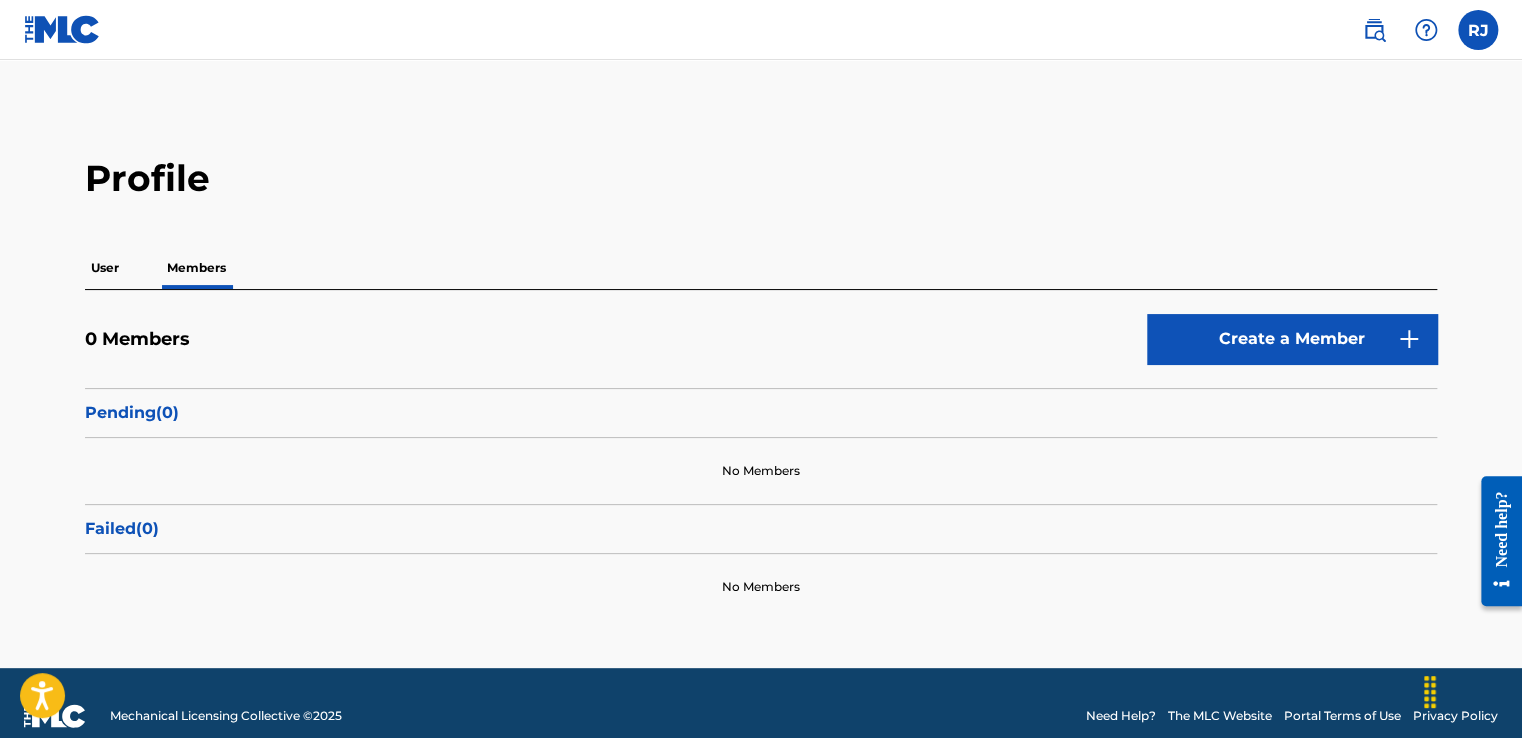 click on "User" at bounding box center [105, 268] 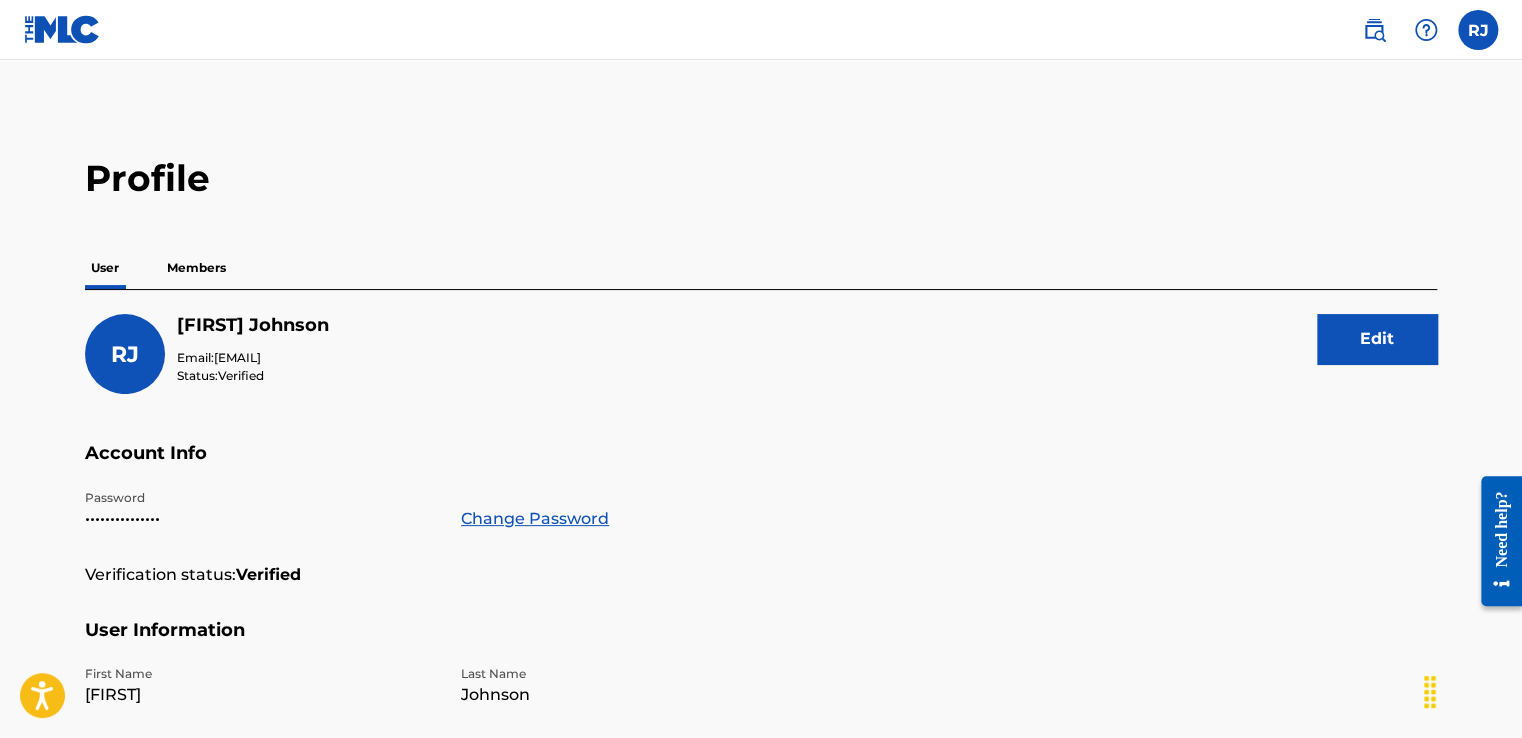click on "Edit" at bounding box center (1377, 339) 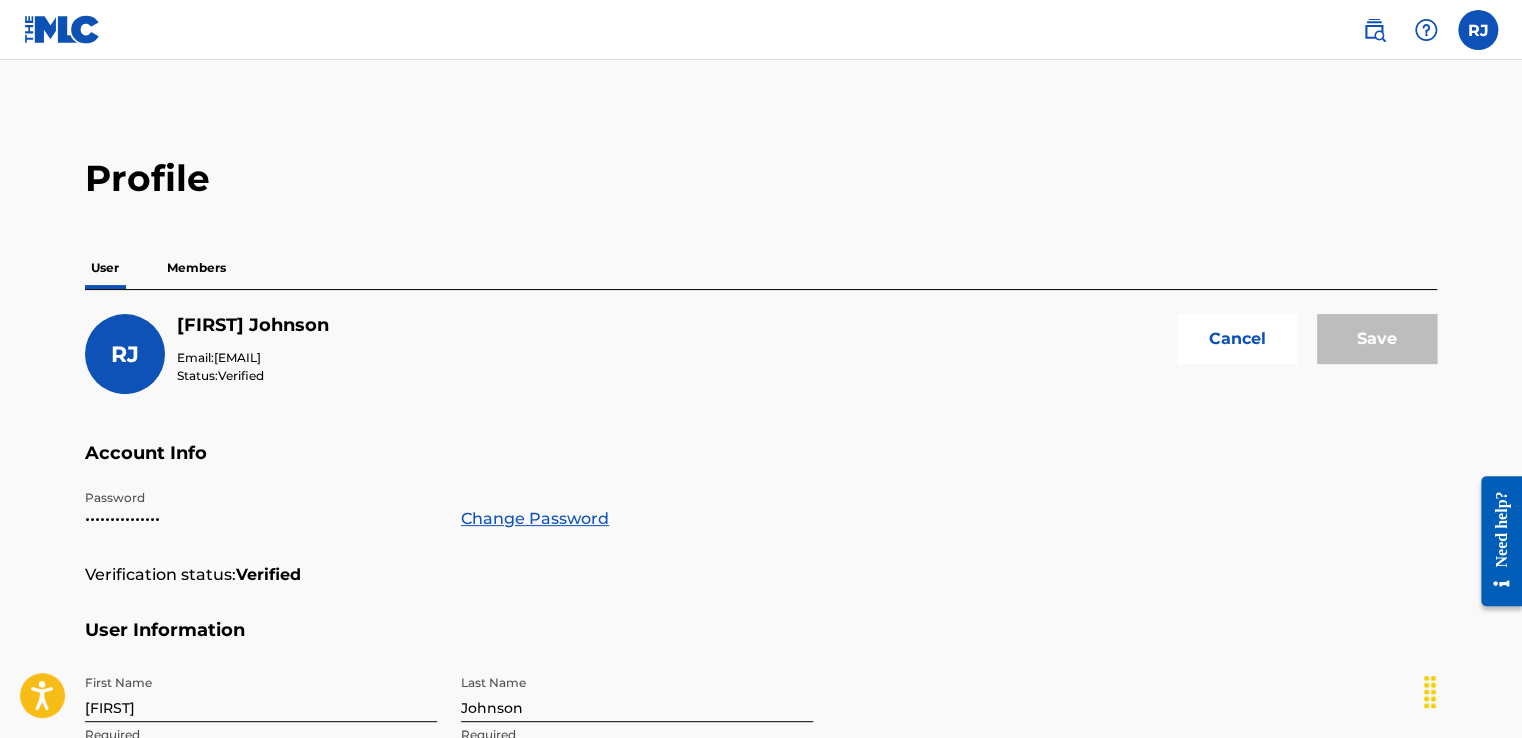 click at bounding box center (1374, 30) 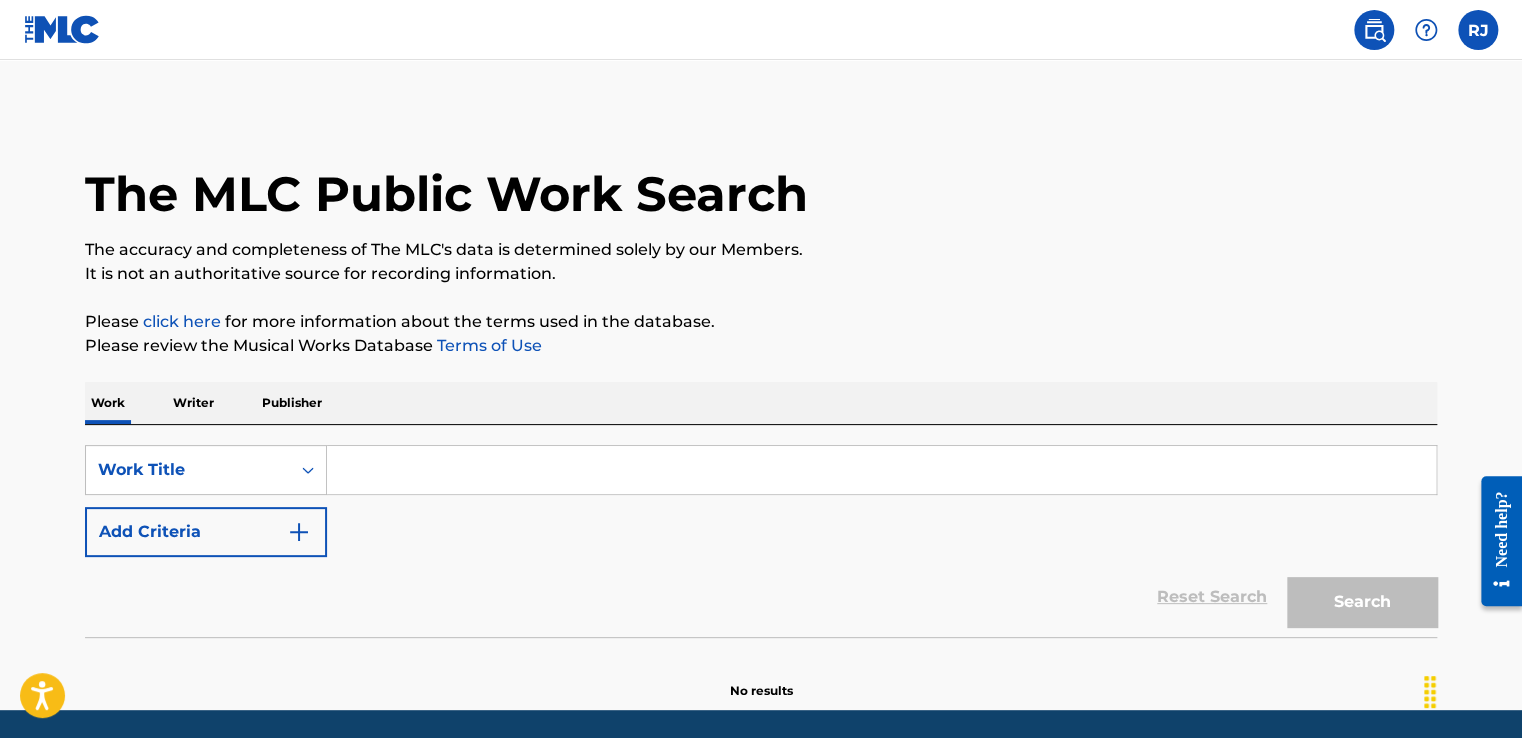 click at bounding box center (1426, 30) 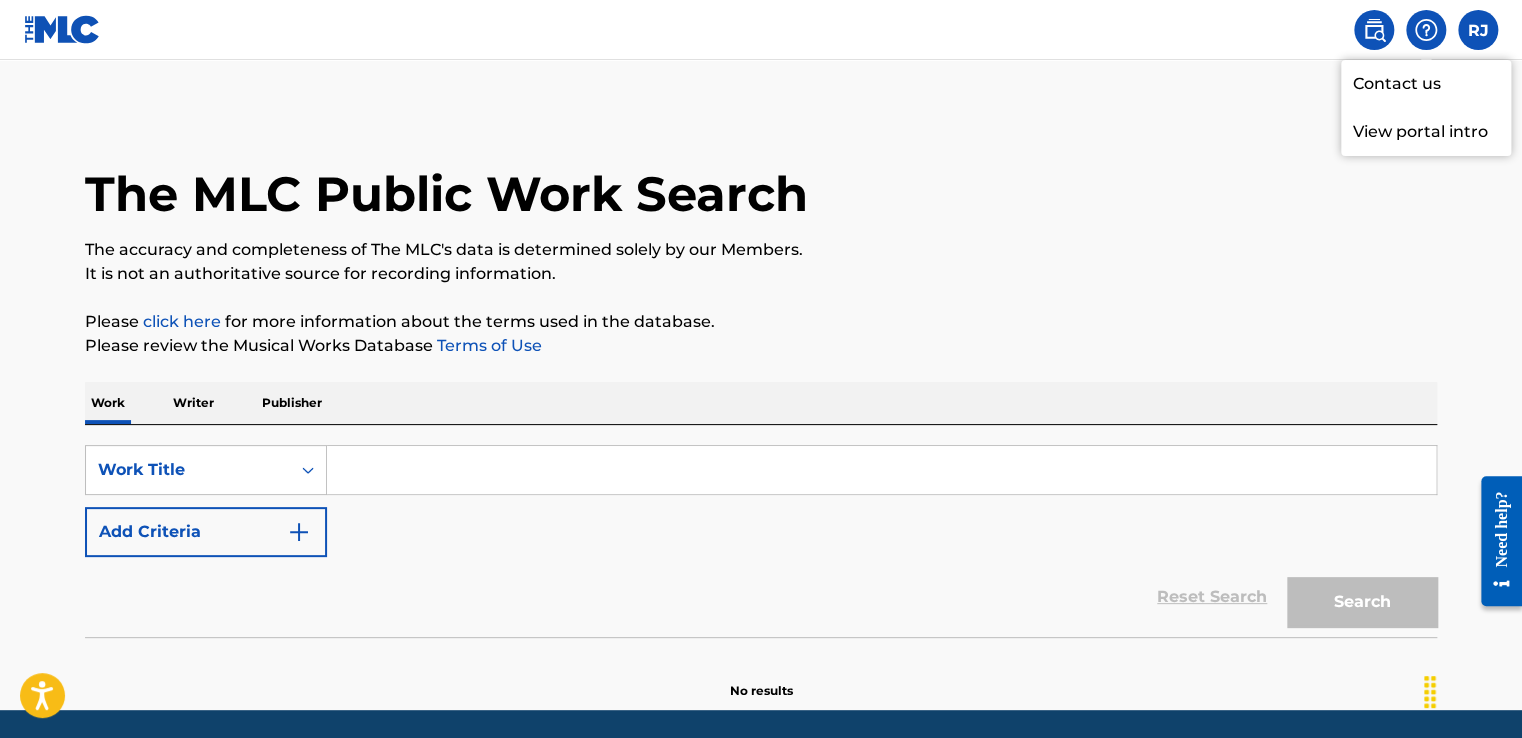 click on "View portal intro" at bounding box center (1426, 132) 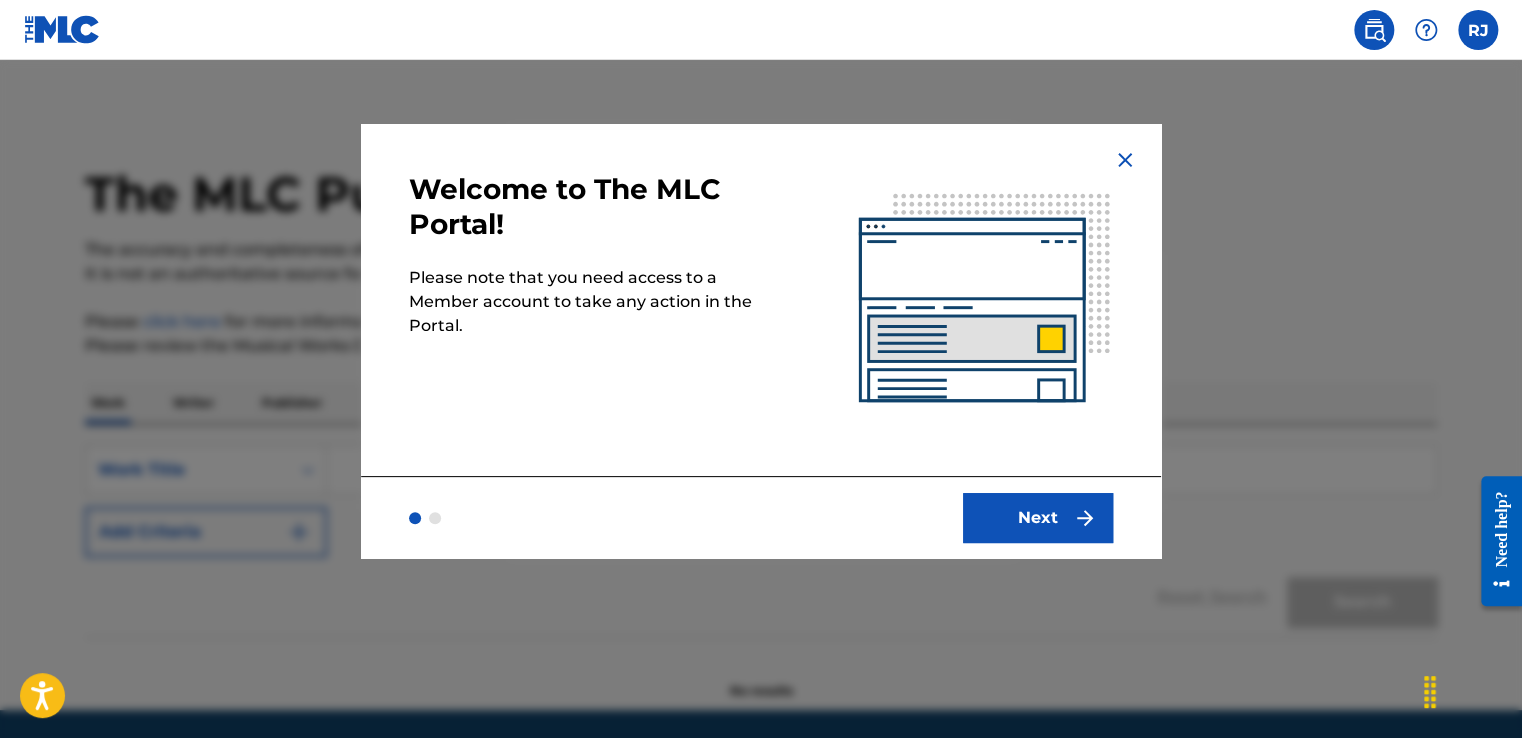 click on "Next" at bounding box center [1038, 518] 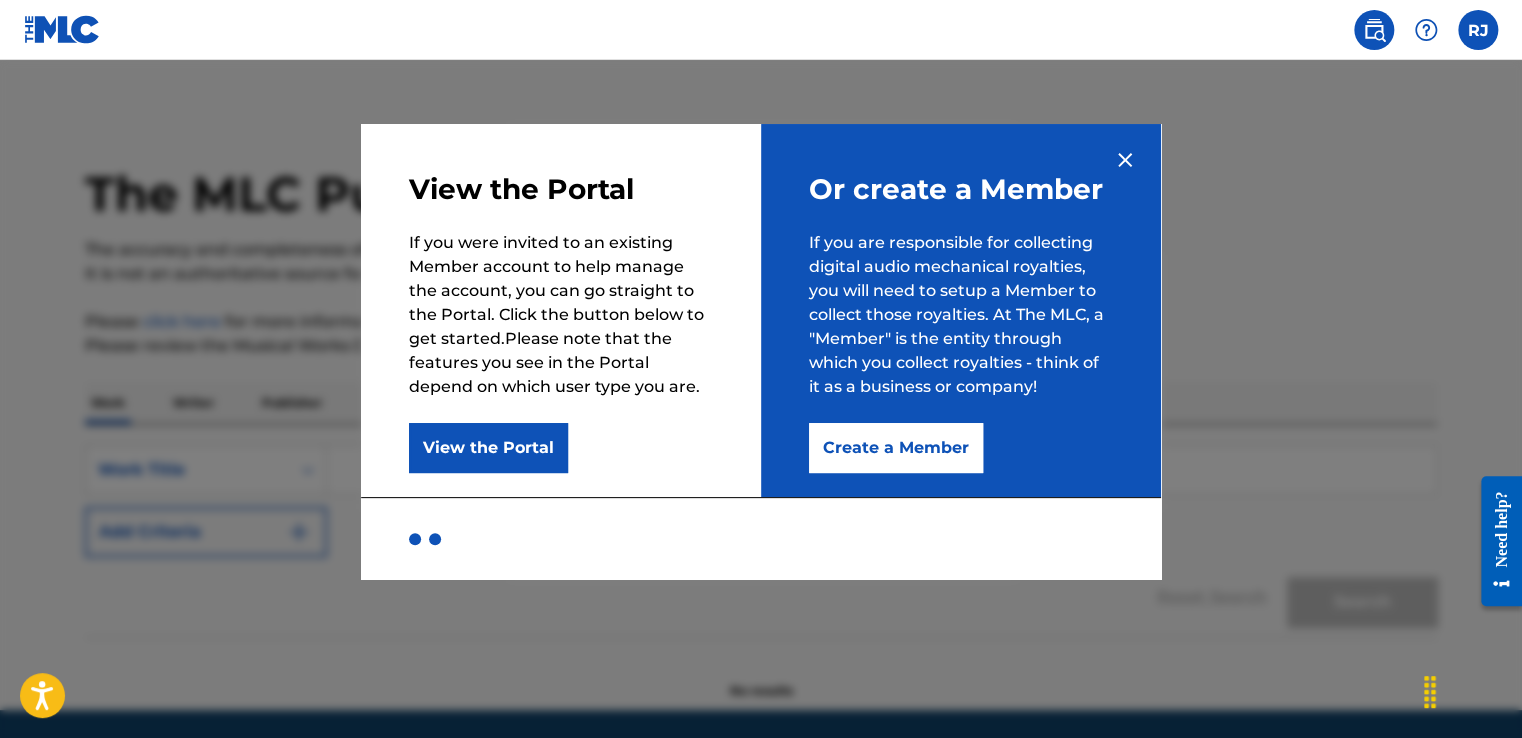 click on "View the Portal" at bounding box center (488, 448) 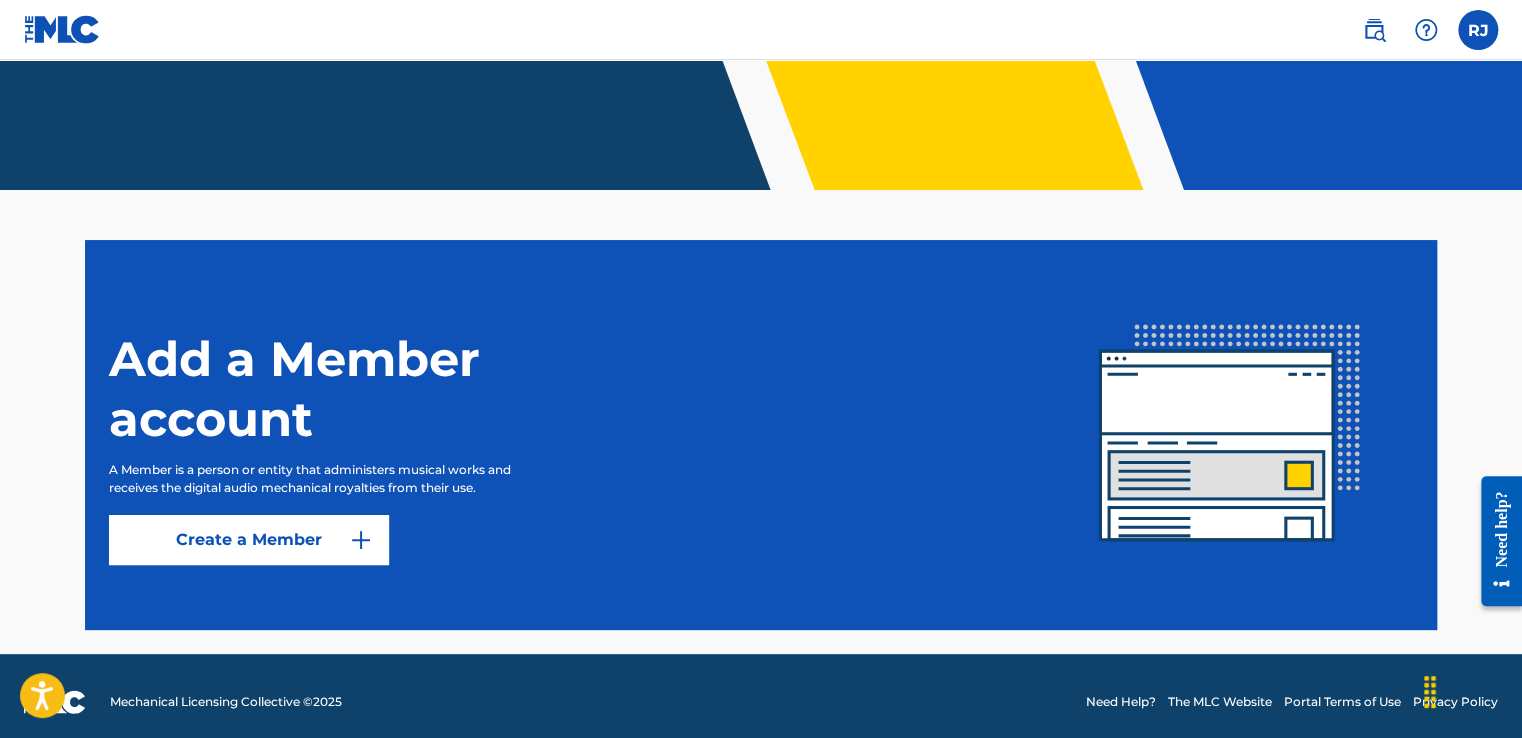 scroll, scrollTop: 408, scrollLeft: 0, axis: vertical 